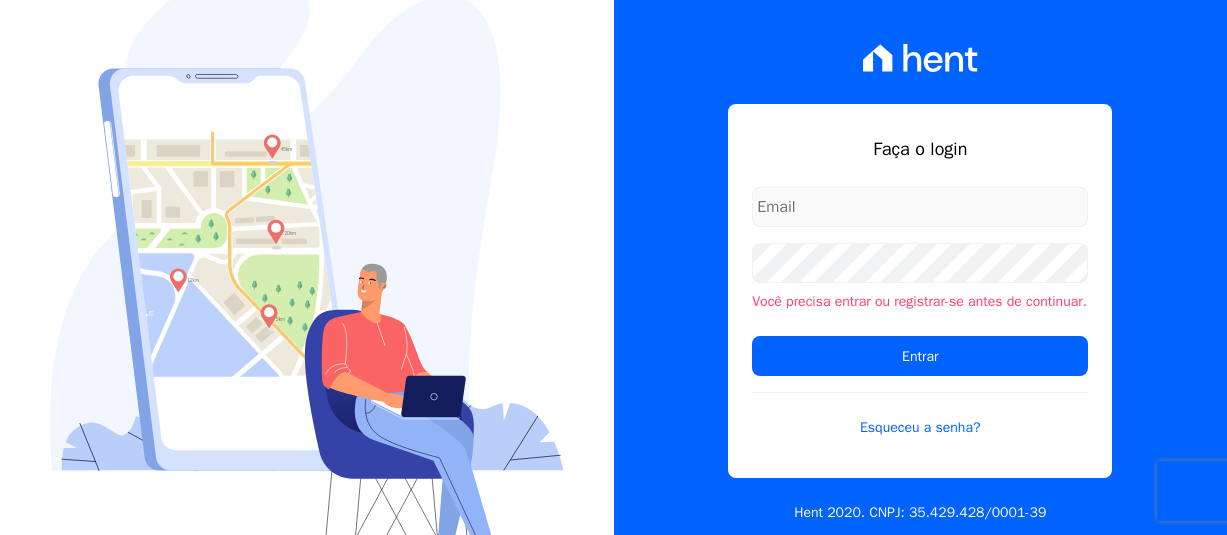 scroll, scrollTop: 0, scrollLeft: 0, axis: both 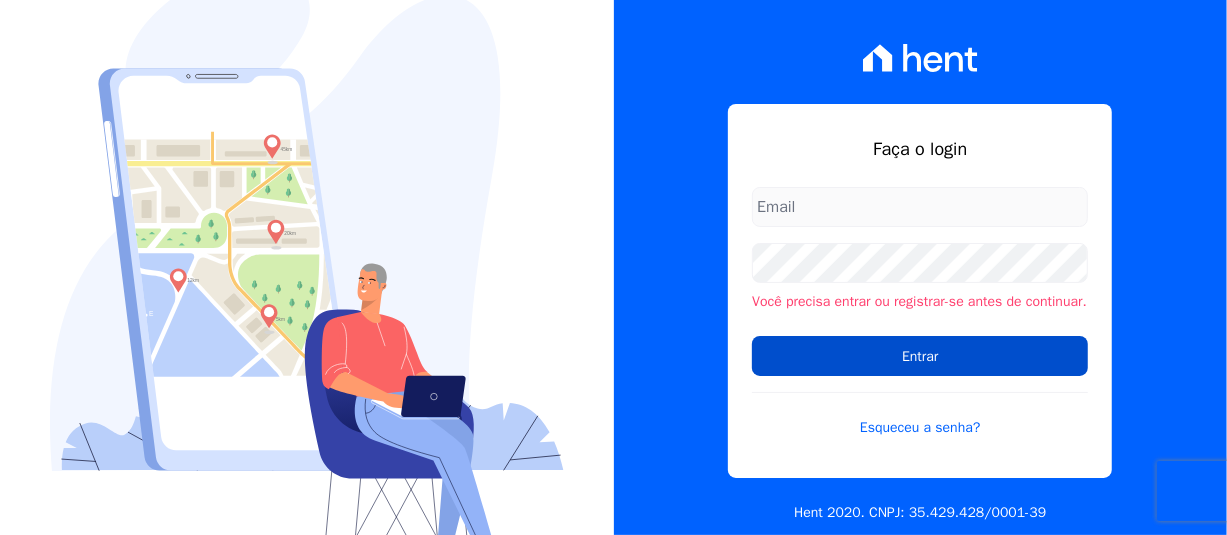 type on "adriane.brito@hent.com.br" 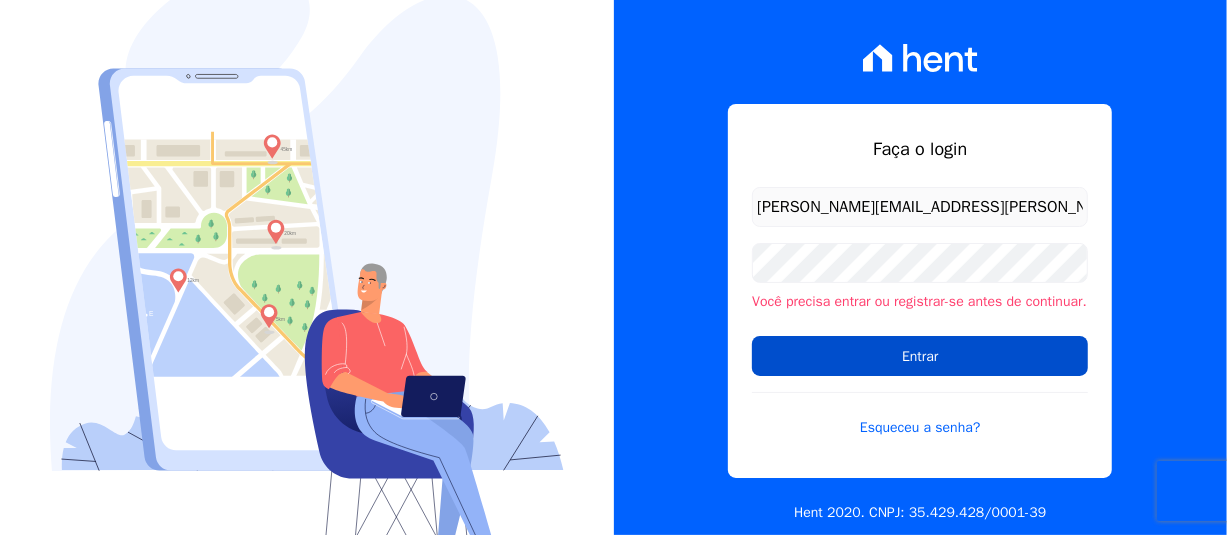 click on "Entrar" at bounding box center (920, 356) 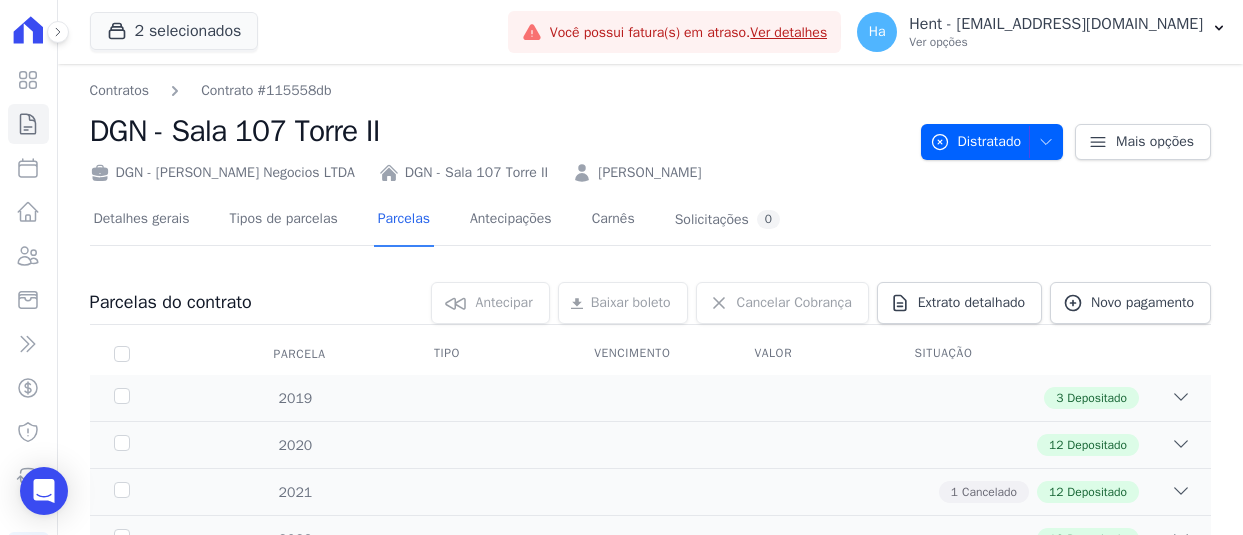 scroll, scrollTop: 0, scrollLeft: 0, axis: both 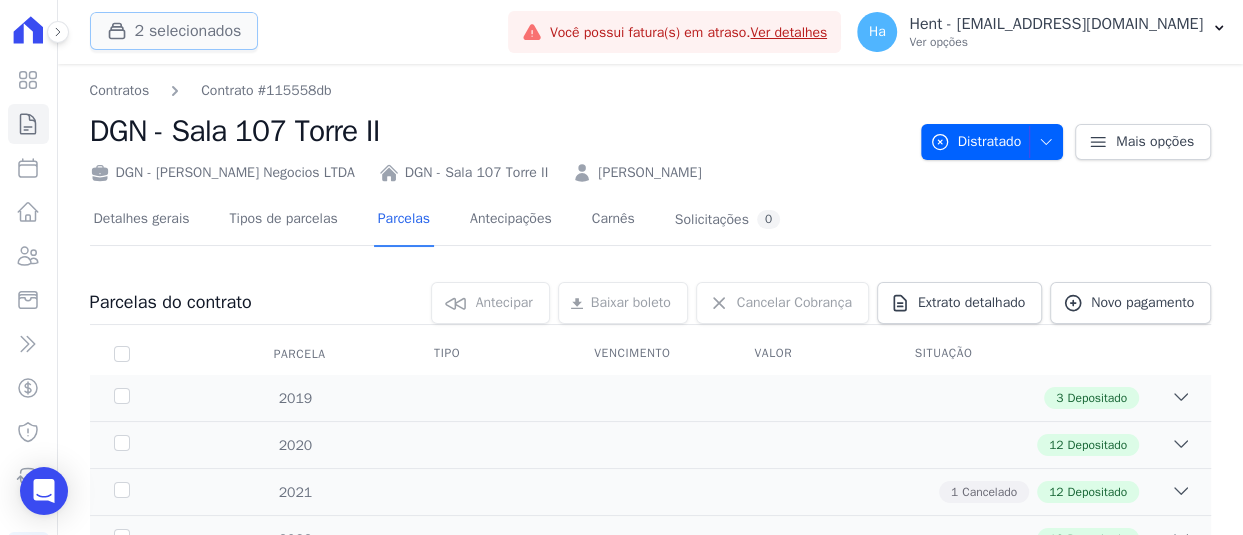 click on "2 selecionados" at bounding box center [174, 31] 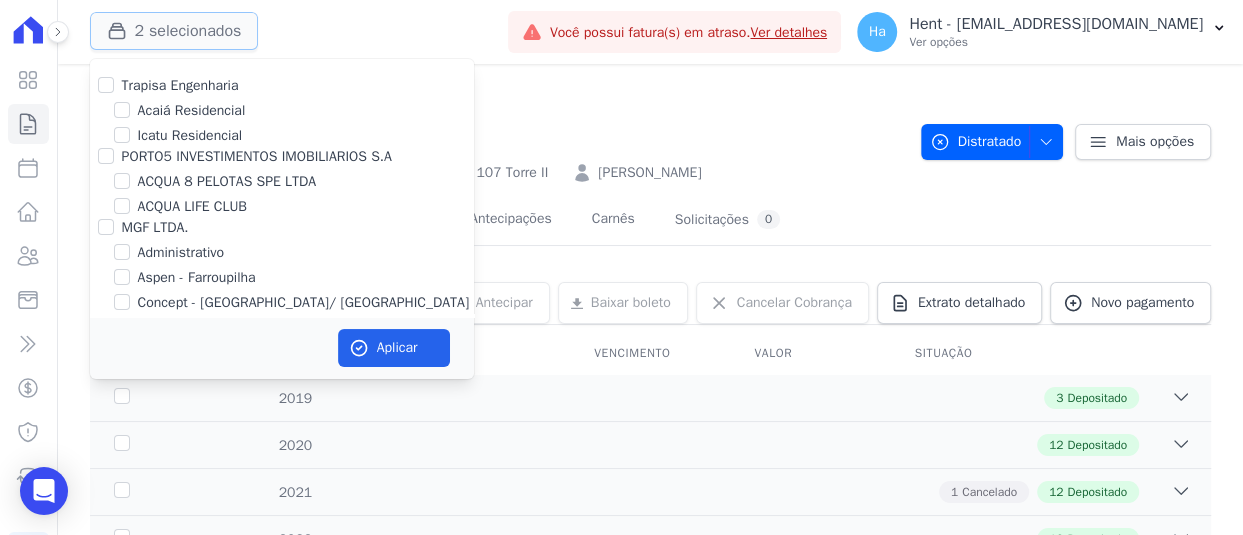 type 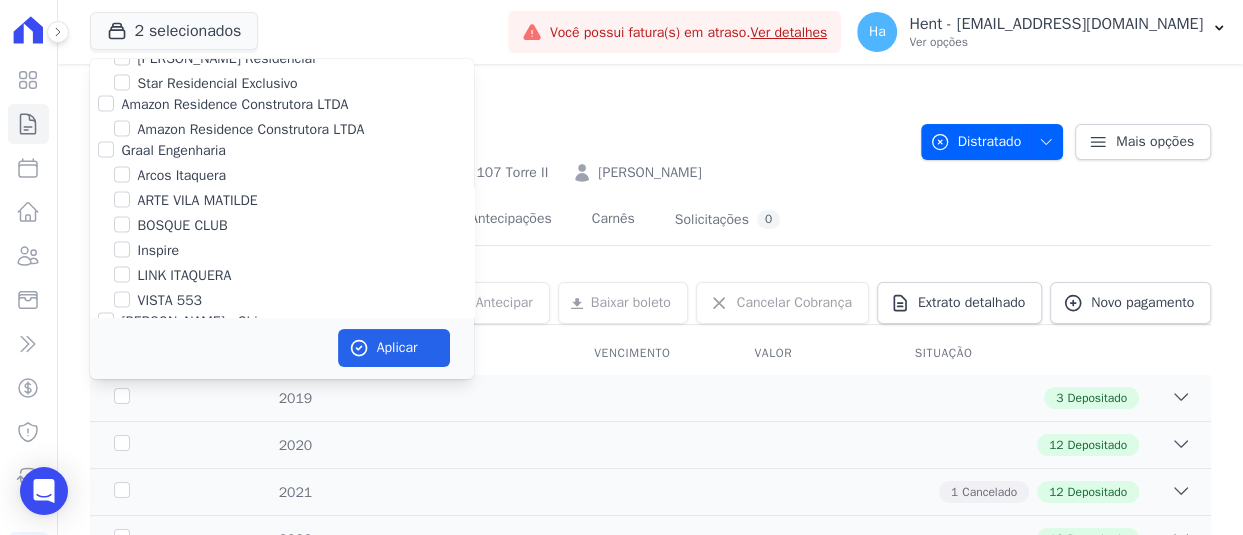 scroll, scrollTop: 3962, scrollLeft: 0, axis: vertical 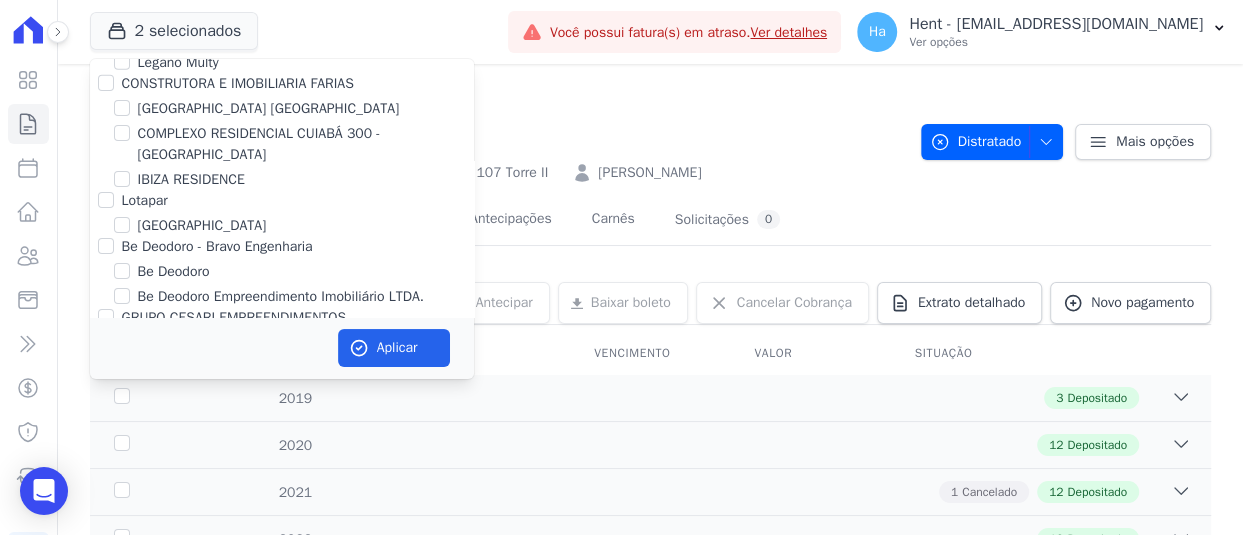click at bounding box center (106, 83) 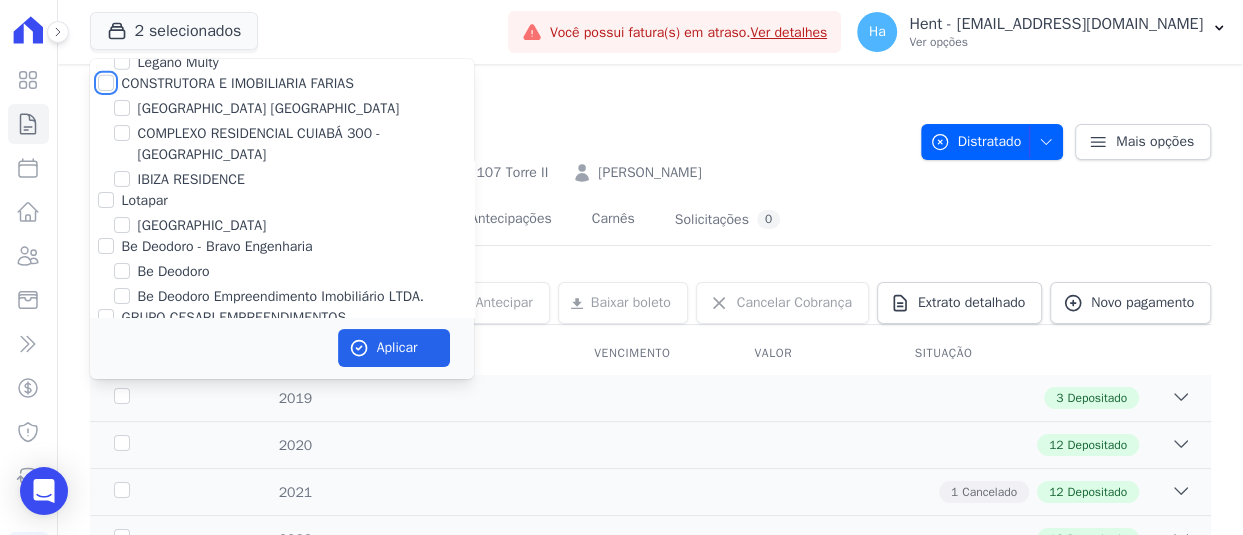 click on "CONSTRUTORA E IMOBILIARIA FARIAS" at bounding box center (106, 83) 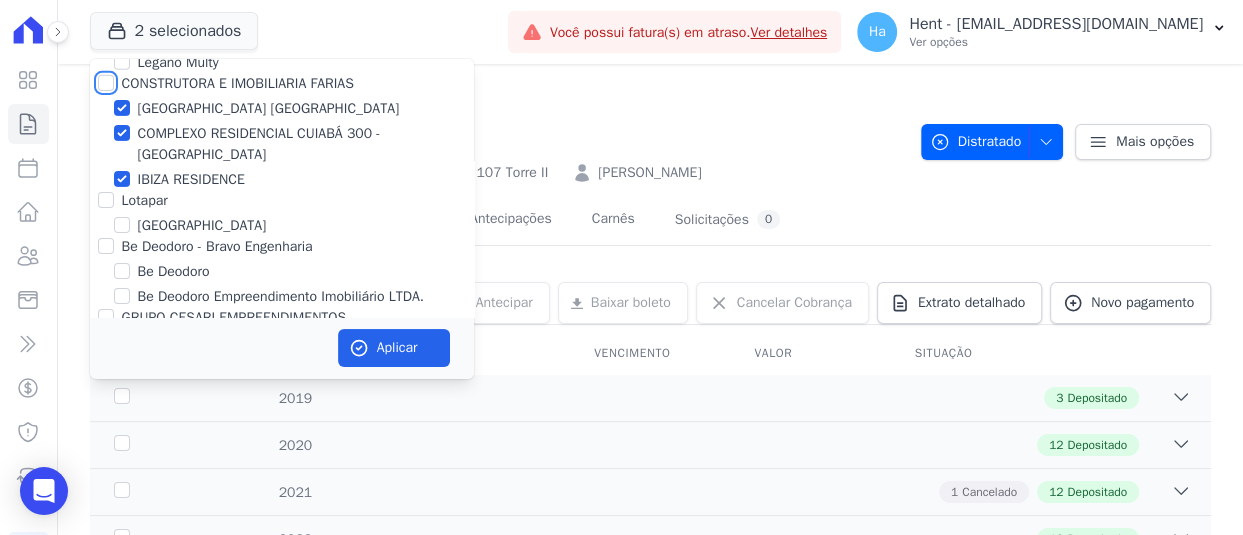 checkbox on "true" 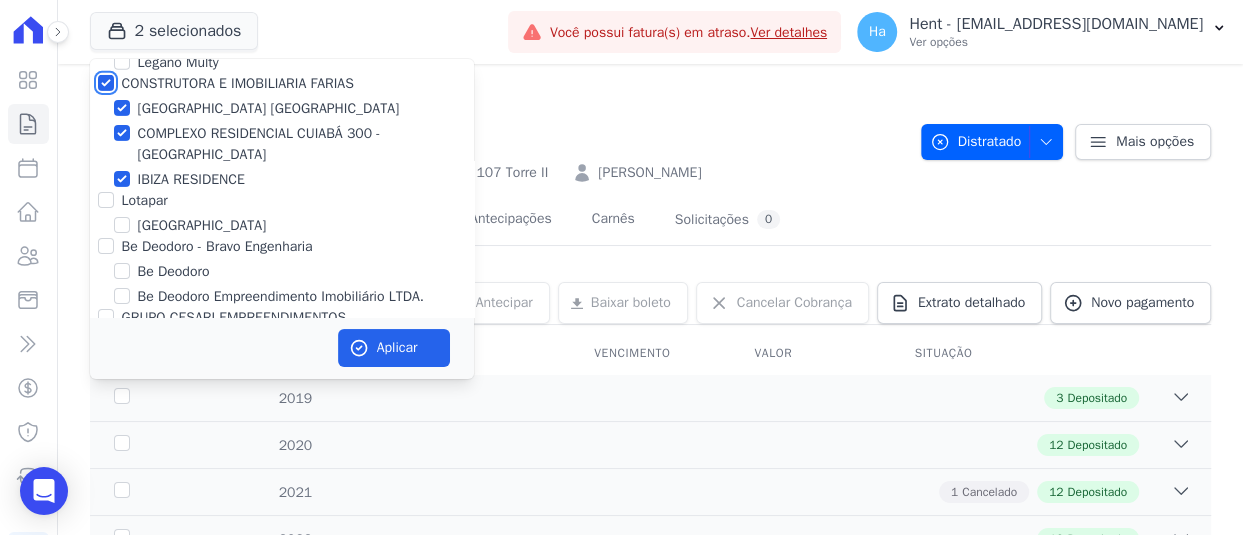 checkbox on "true" 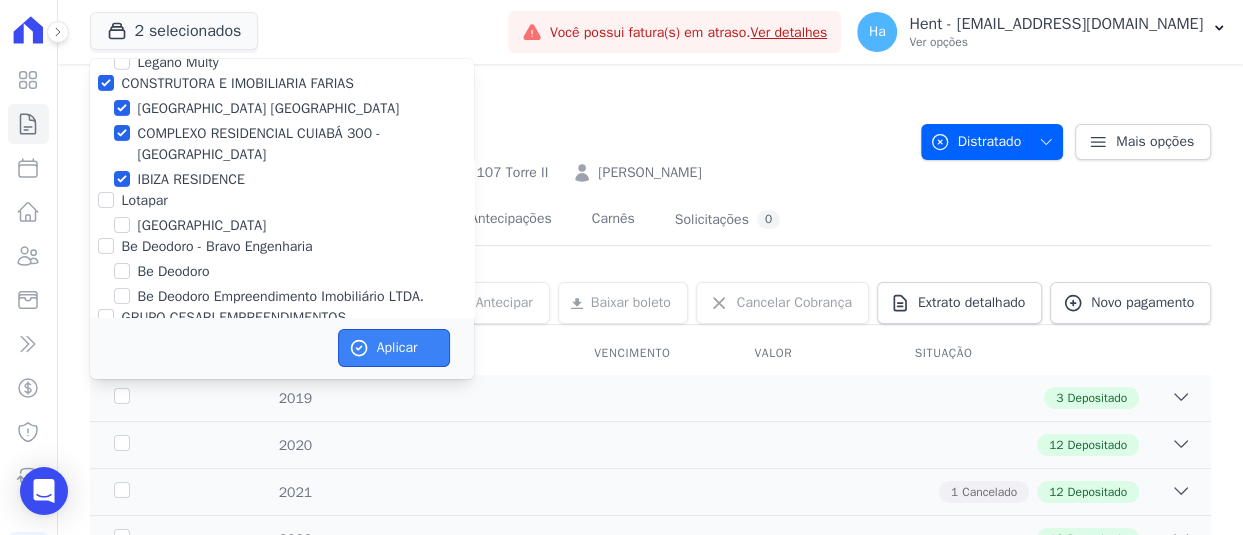 click 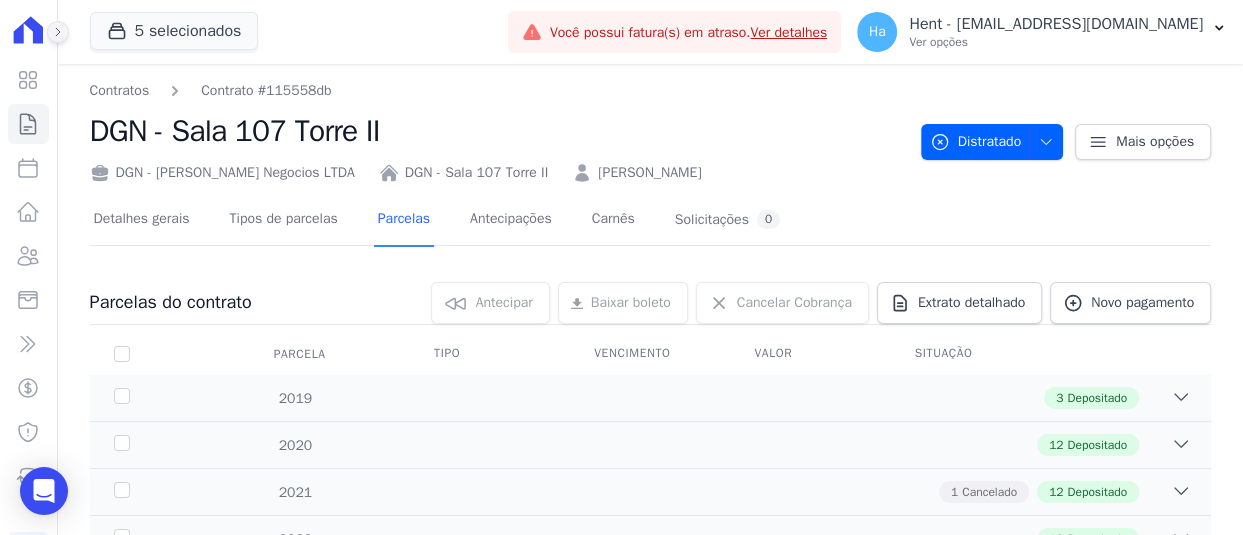 click 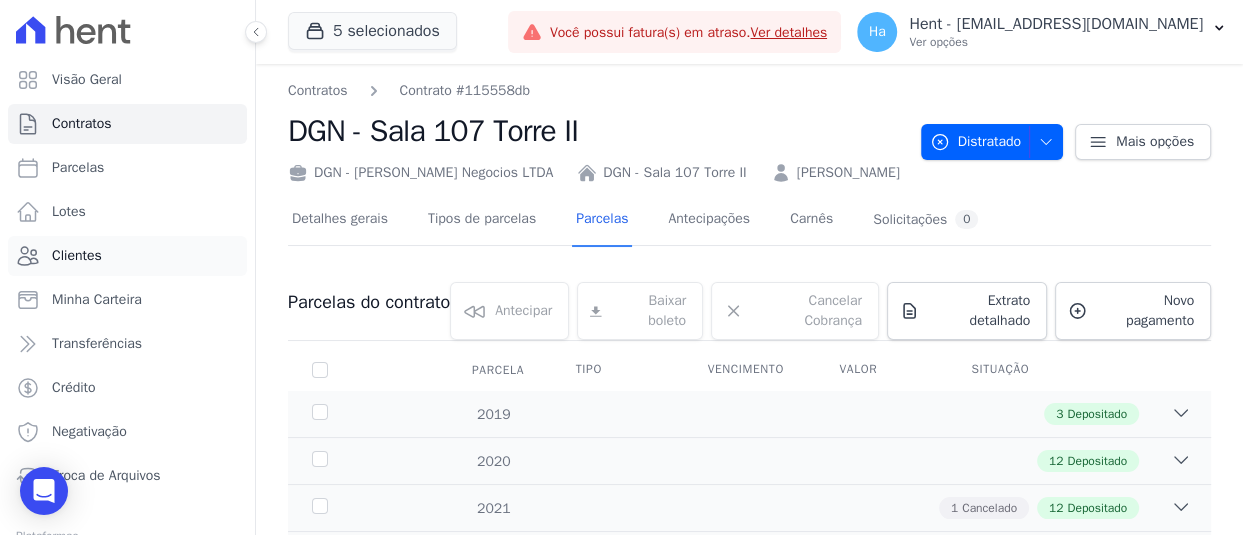 click on "Clientes" at bounding box center (77, 256) 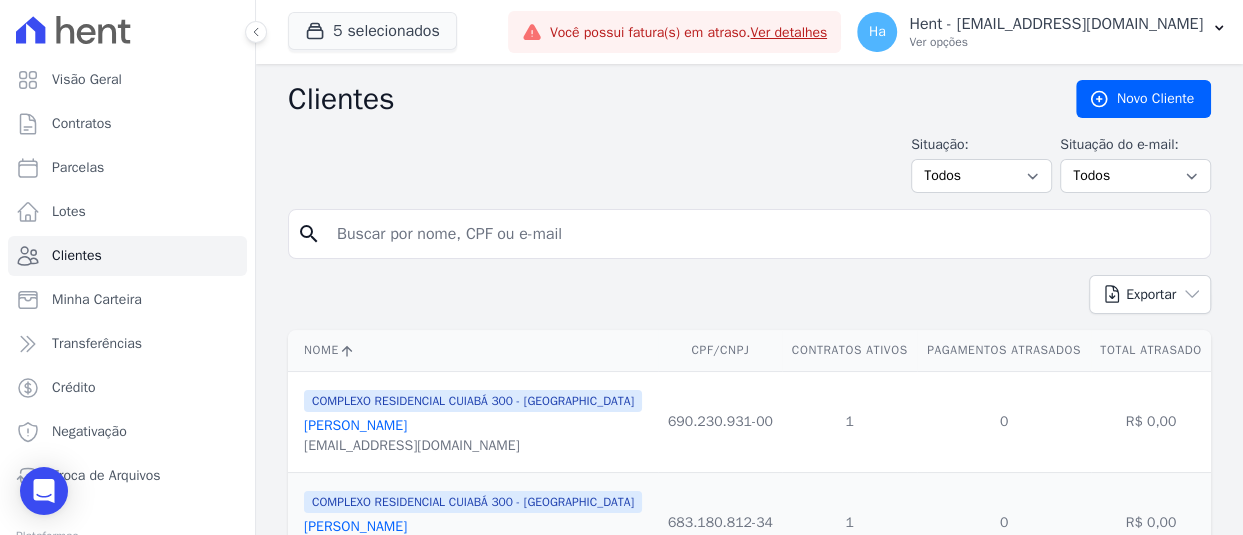 click at bounding box center (763, 234) 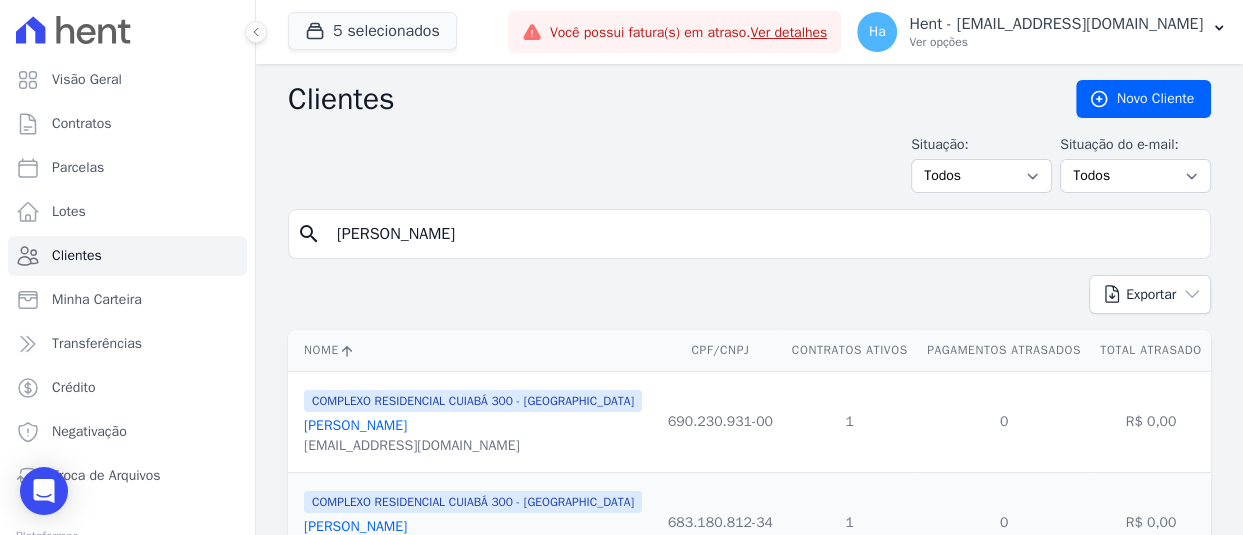 type on "[PERSON_NAME]" 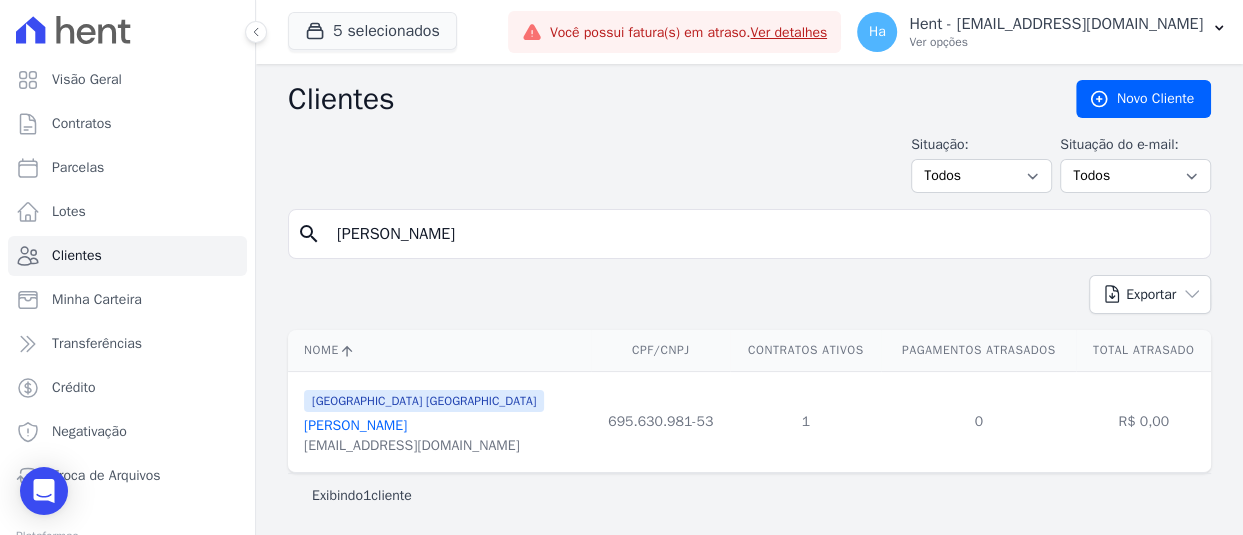 click on "[EMAIL_ADDRESS][DOMAIN_NAME]" at bounding box center [424, 446] 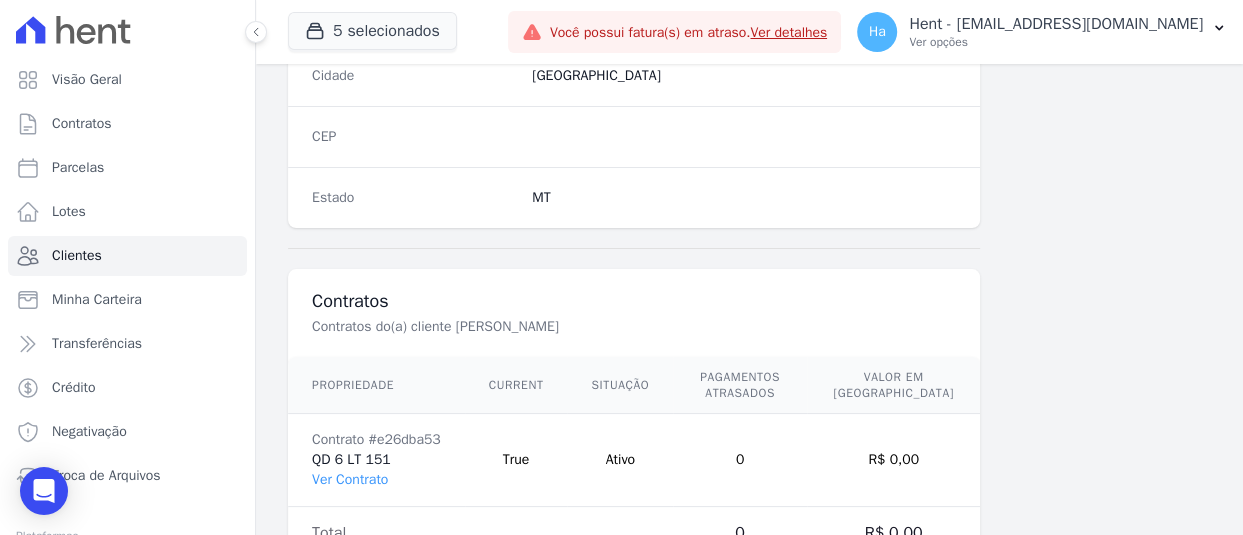 scroll, scrollTop: 1349, scrollLeft: 0, axis: vertical 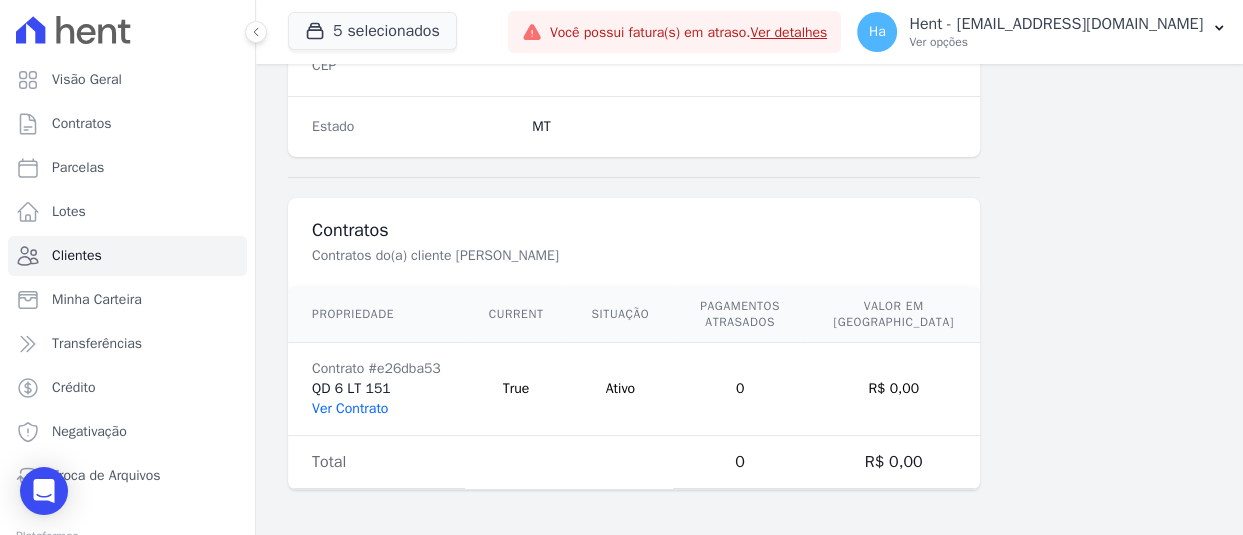 click on "Ver Contrato" at bounding box center [350, 408] 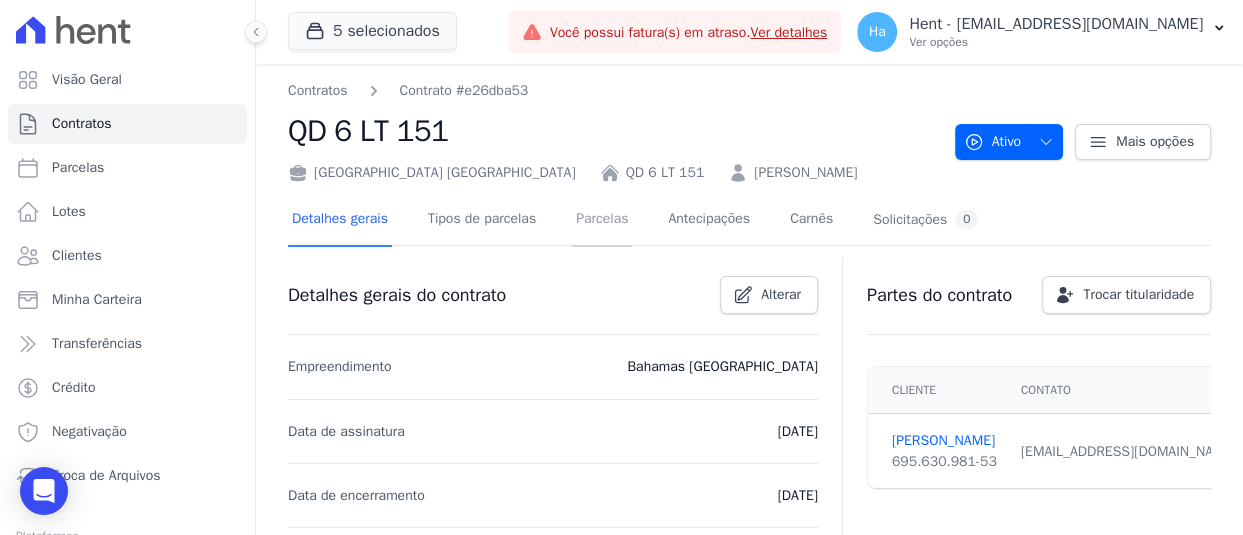 click on "Parcelas" at bounding box center [602, 220] 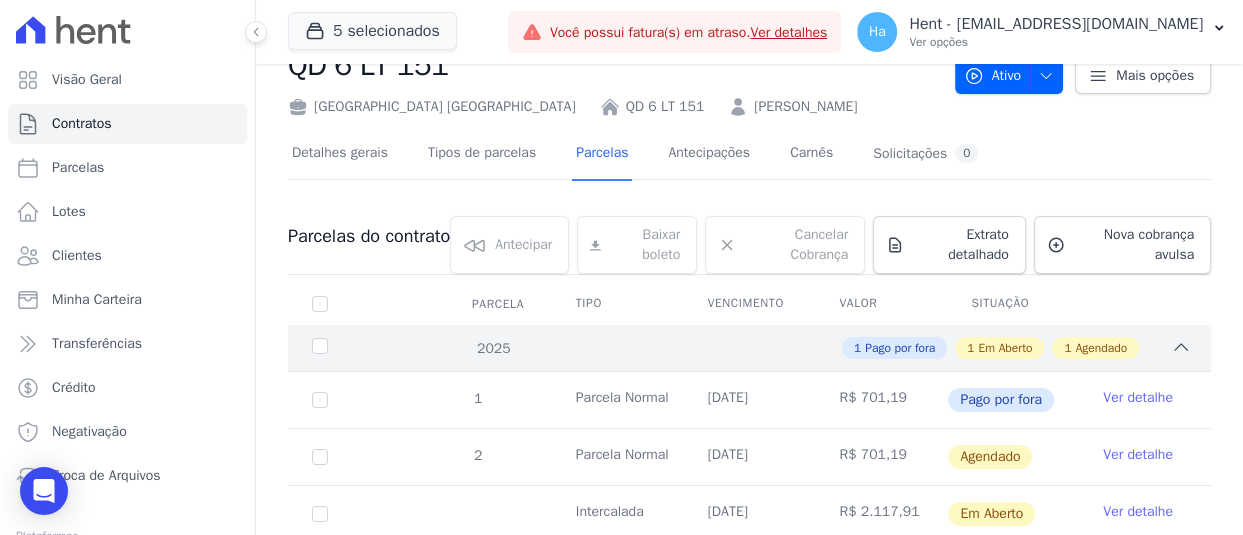 scroll, scrollTop: 131, scrollLeft: 0, axis: vertical 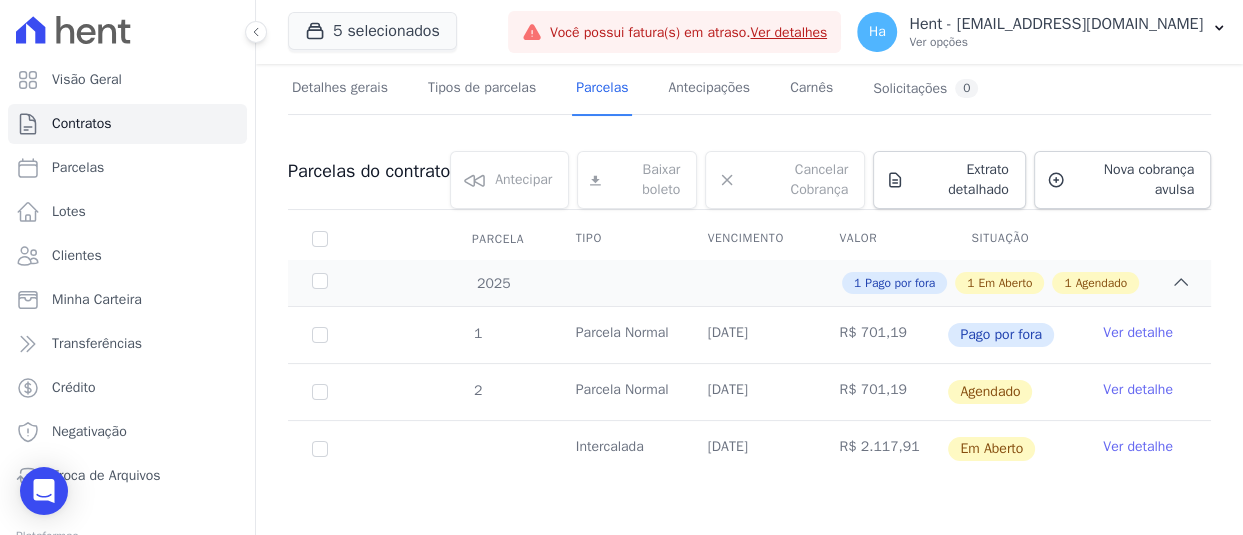 click on "Ver detalhe" at bounding box center [1138, 447] 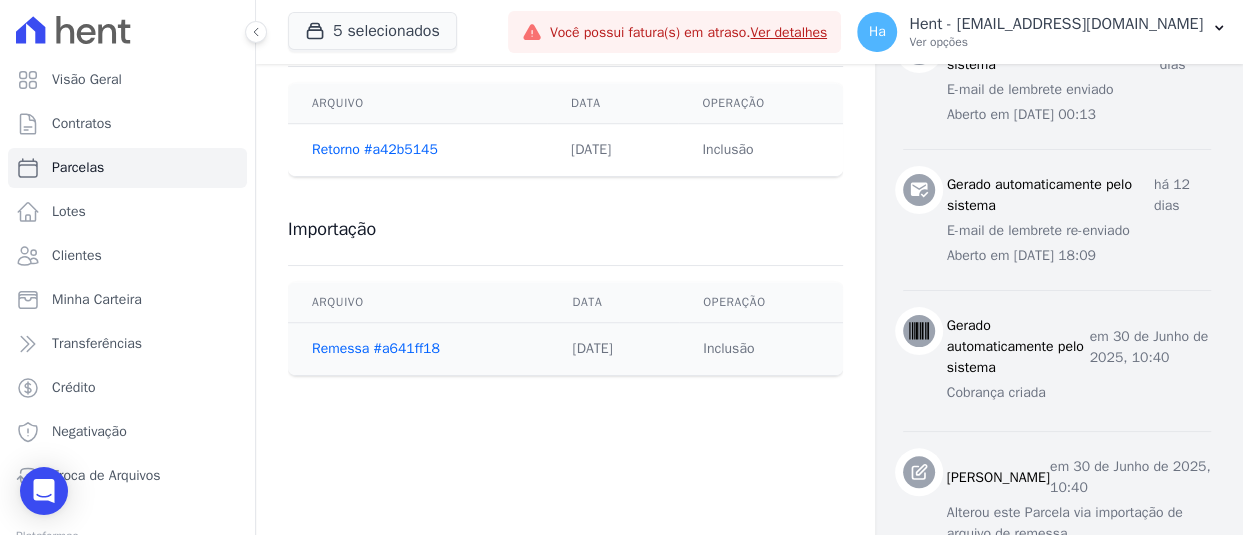 scroll, scrollTop: 900, scrollLeft: 0, axis: vertical 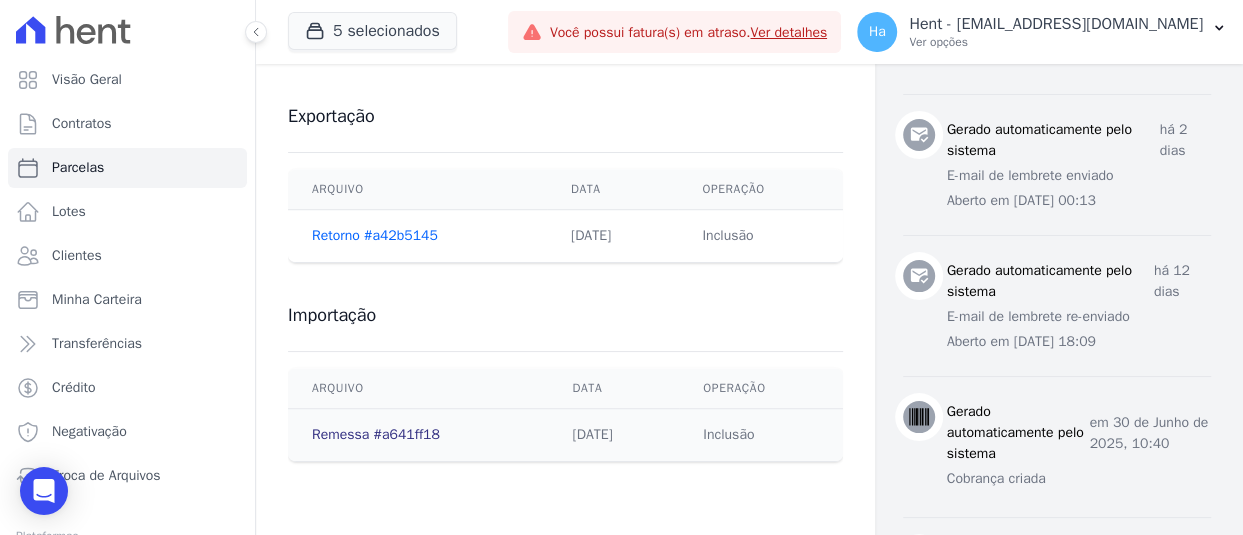 click on "Remessa #a641ff18" at bounding box center (376, 434) 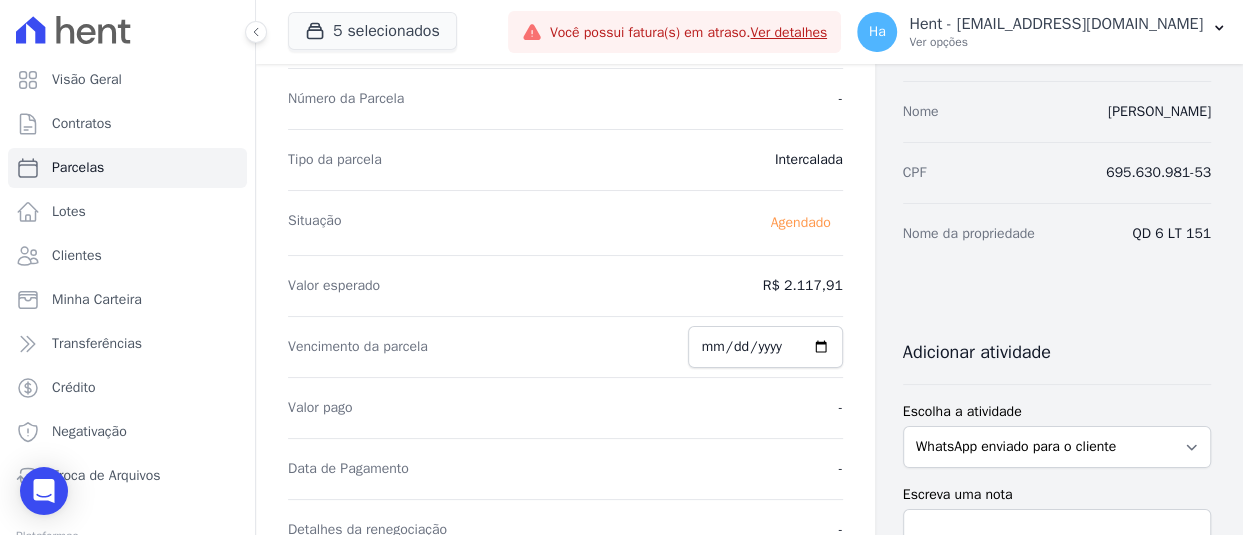 scroll, scrollTop: 0, scrollLeft: 0, axis: both 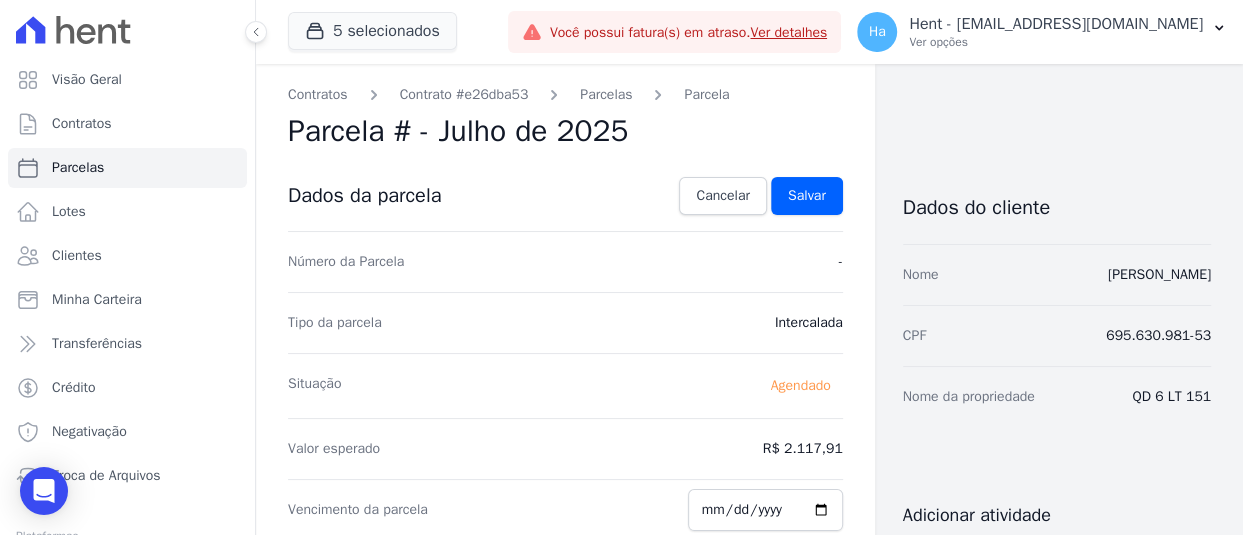 drag, startPoint x: 1194, startPoint y: 330, endPoint x: 1098, endPoint y: 334, distance: 96.0833 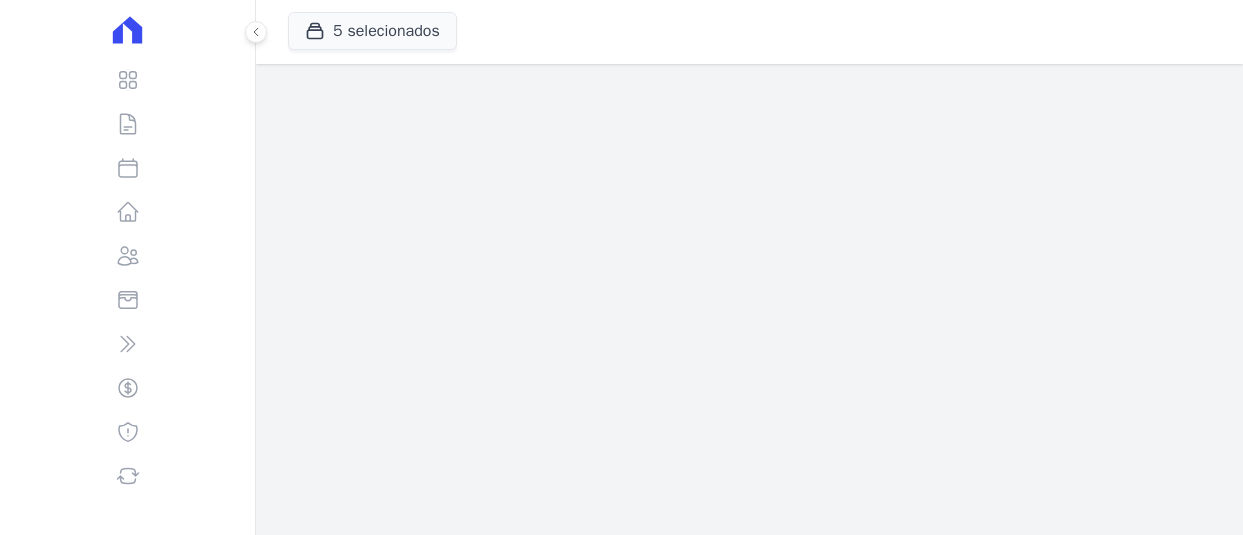 scroll, scrollTop: 0, scrollLeft: 0, axis: both 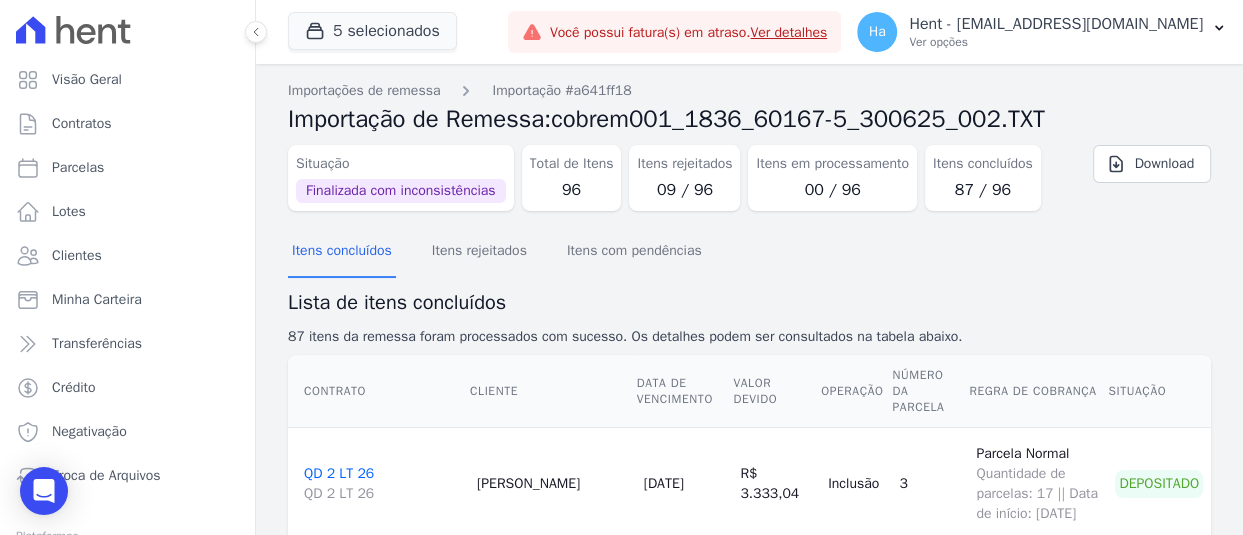 click on "Download" at bounding box center [1152, 164] 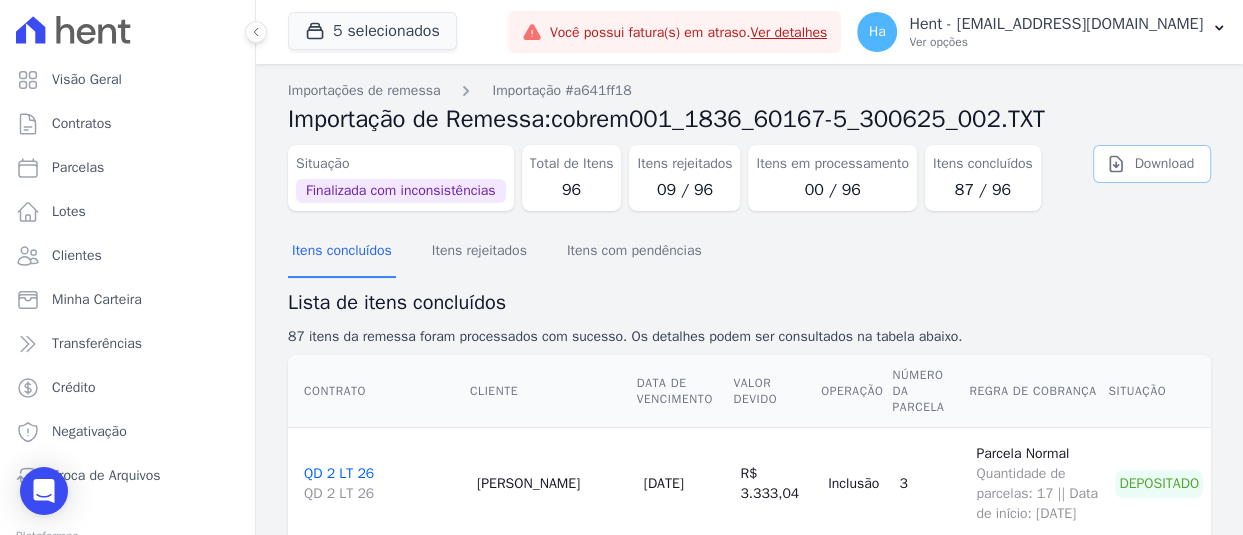 click on "Download" at bounding box center (1152, 164) 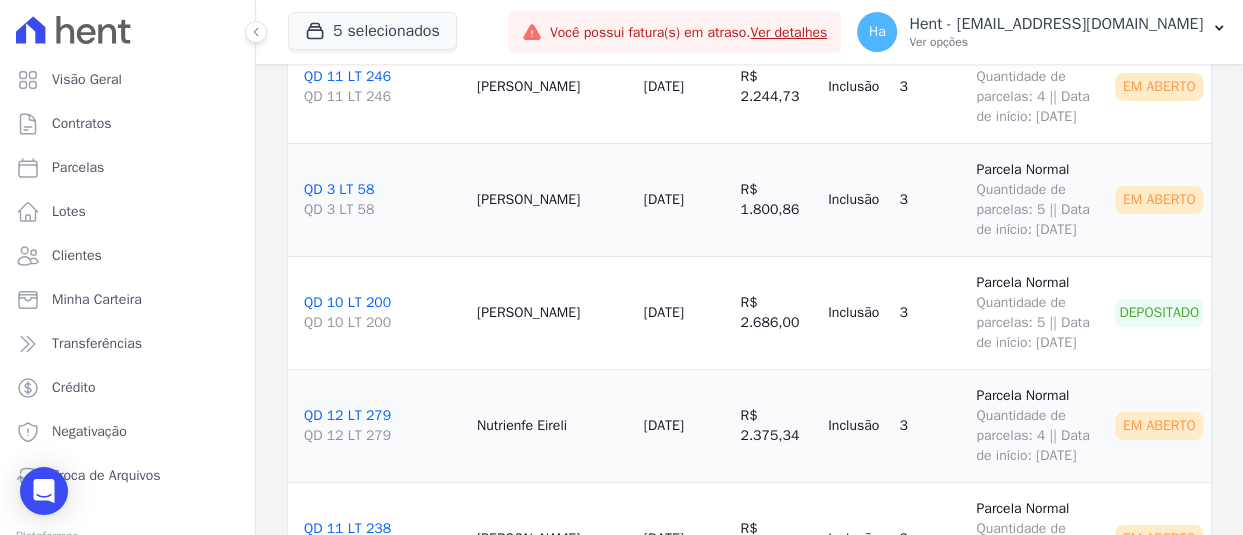 scroll, scrollTop: 6600, scrollLeft: 0, axis: vertical 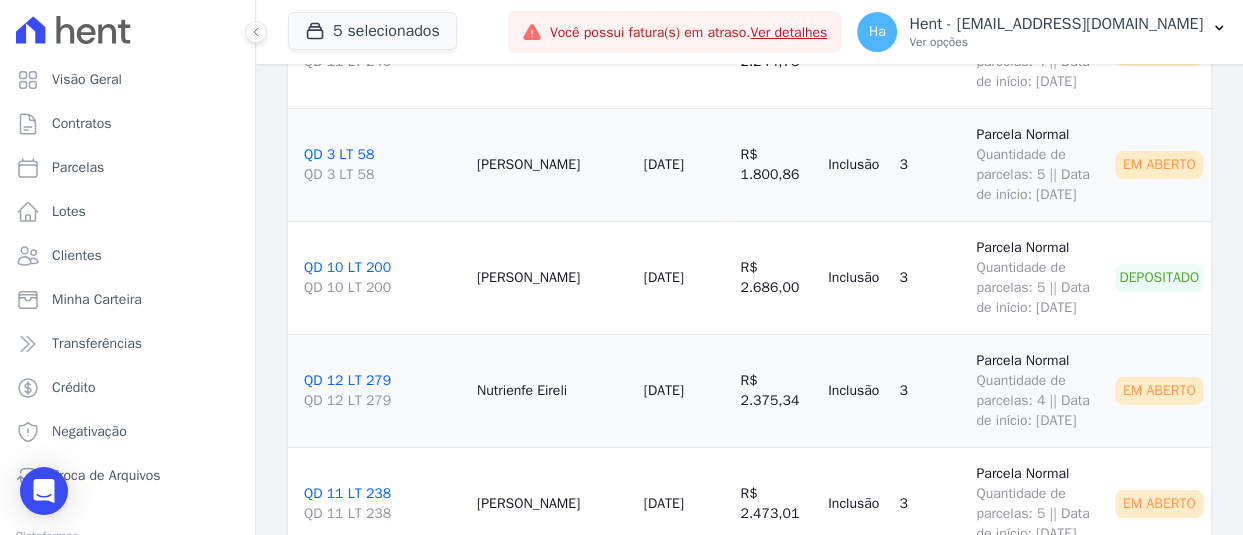 drag, startPoint x: 712, startPoint y: 328, endPoint x: 667, endPoint y: 324, distance: 45.17743 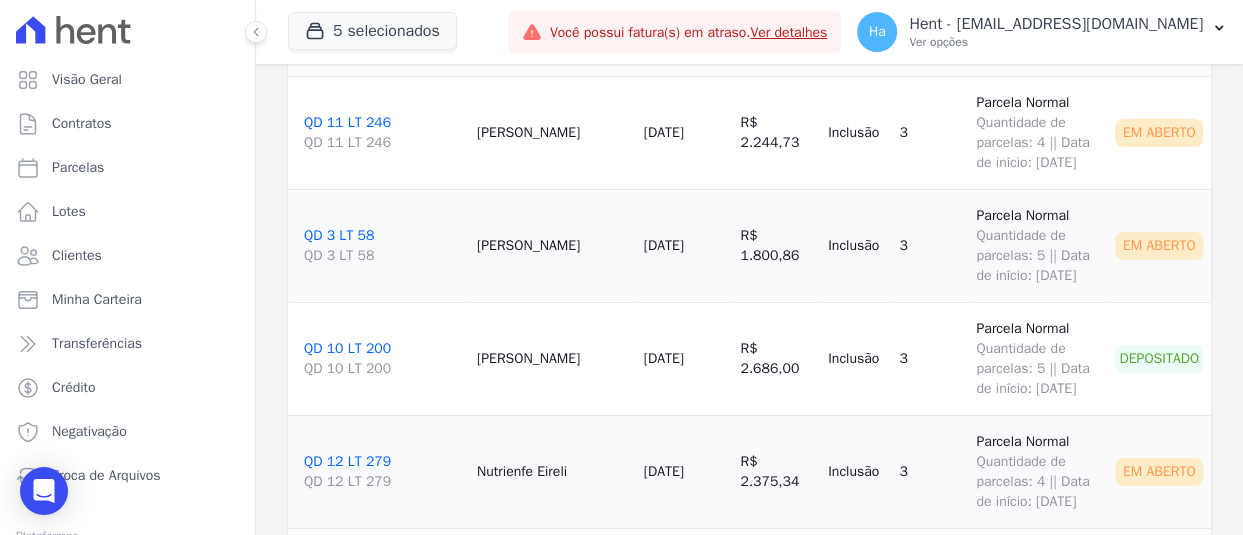 scroll, scrollTop: 6500, scrollLeft: 0, axis: vertical 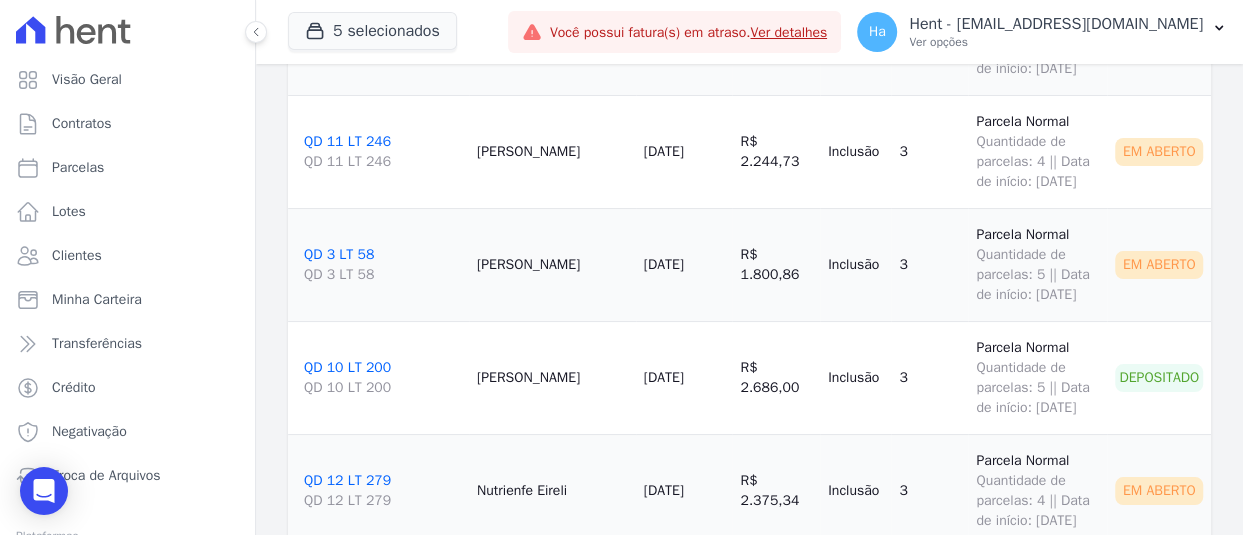 click on "QD 6 LT 151
QD 6 LT 151" at bounding box center [382, 1508] 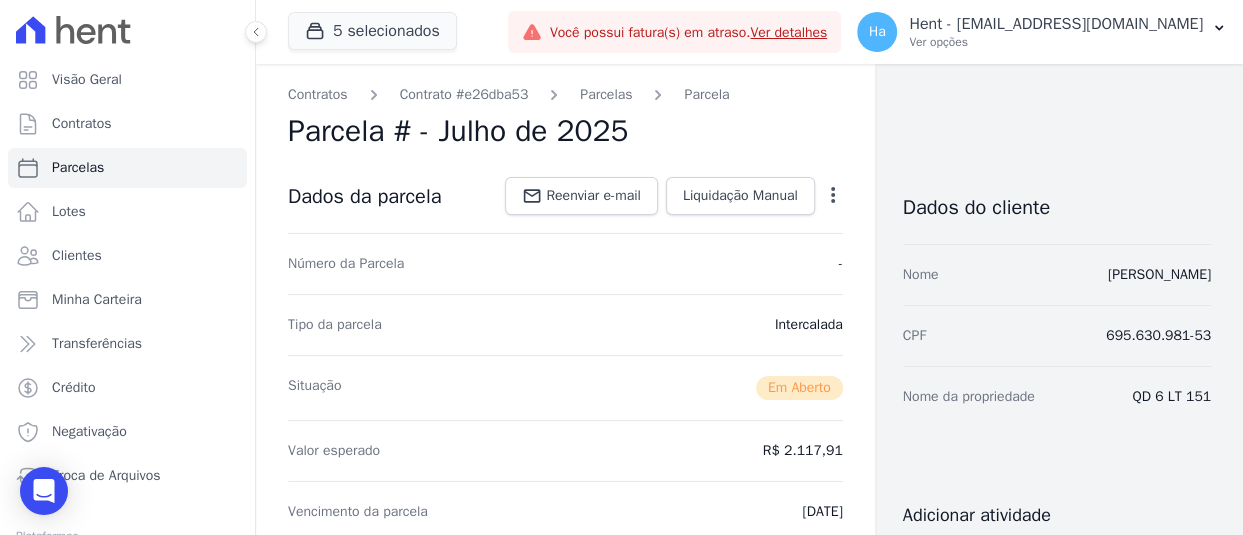 click 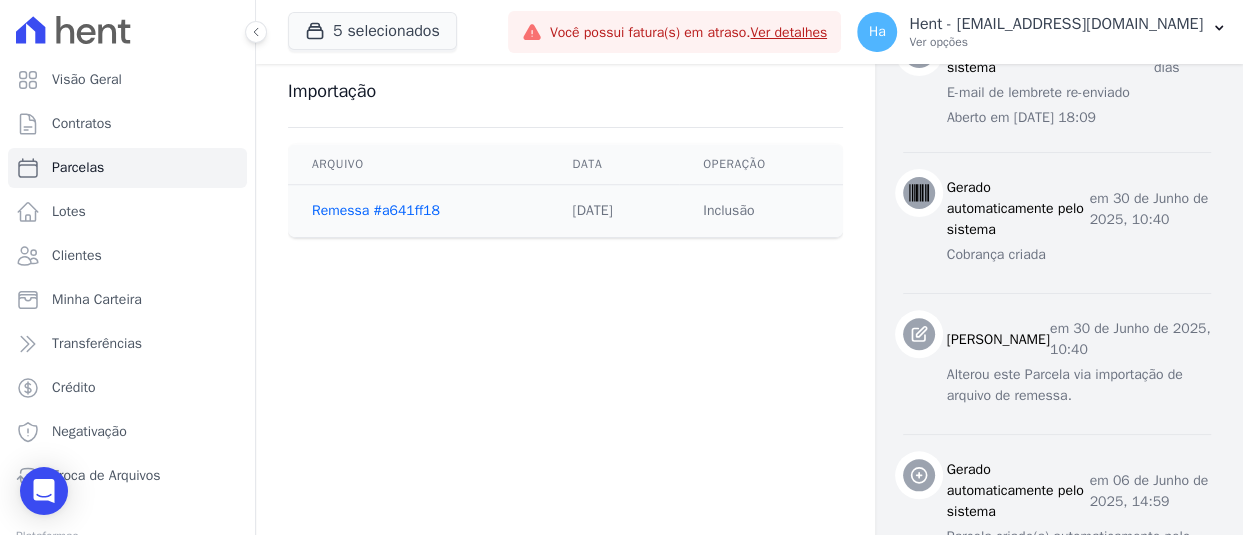 scroll, scrollTop: 1236, scrollLeft: 0, axis: vertical 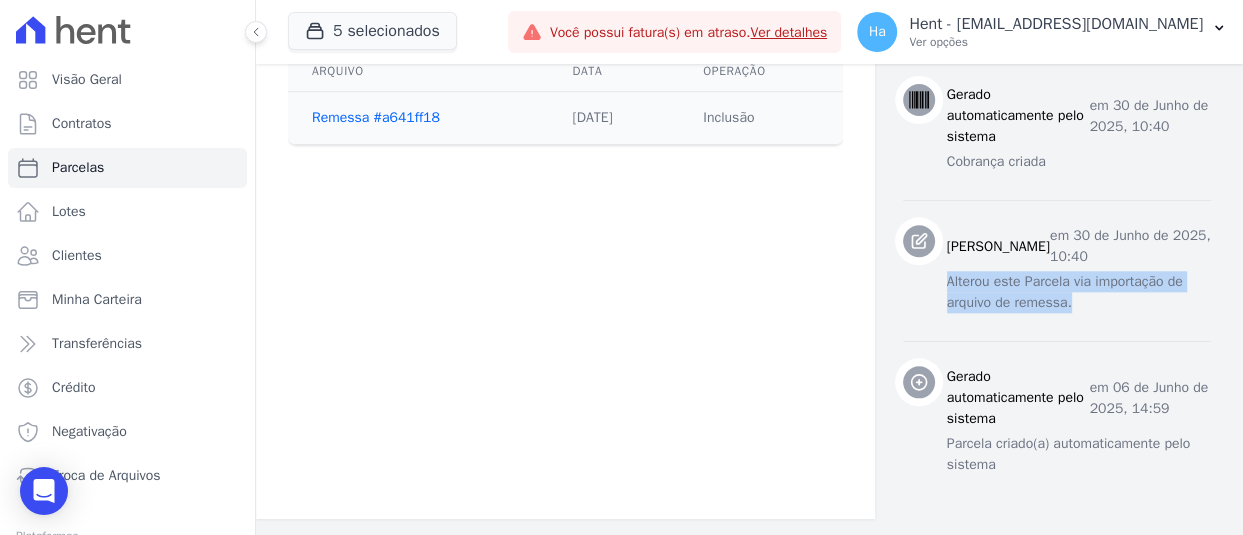 drag, startPoint x: 1095, startPoint y: 311, endPoint x: 963, endPoint y: 349, distance: 137.36084 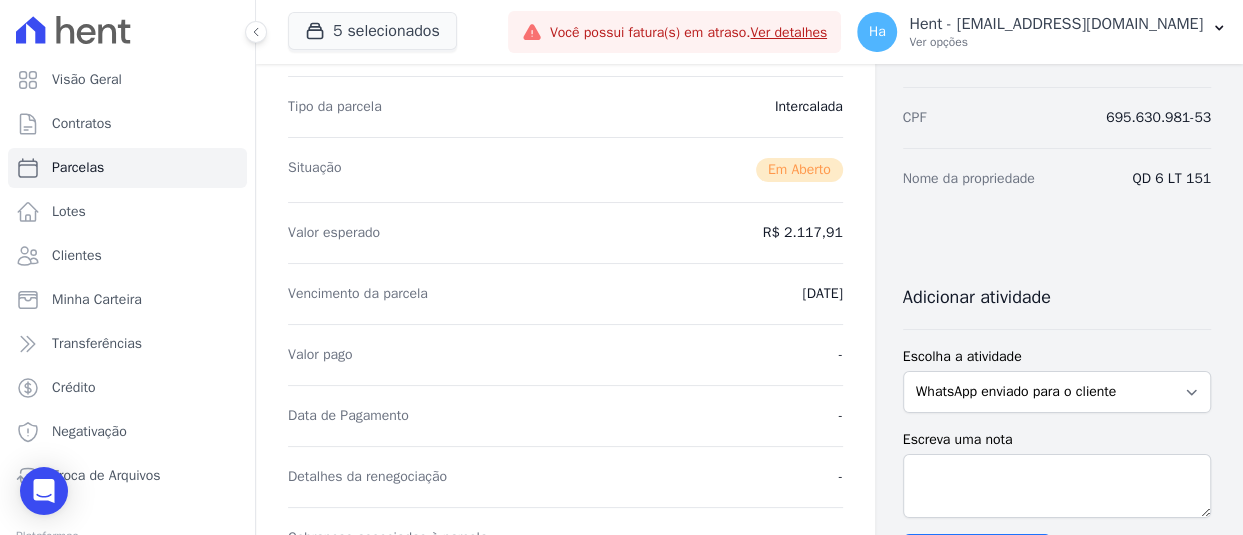 scroll, scrollTop: 0, scrollLeft: 0, axis: both 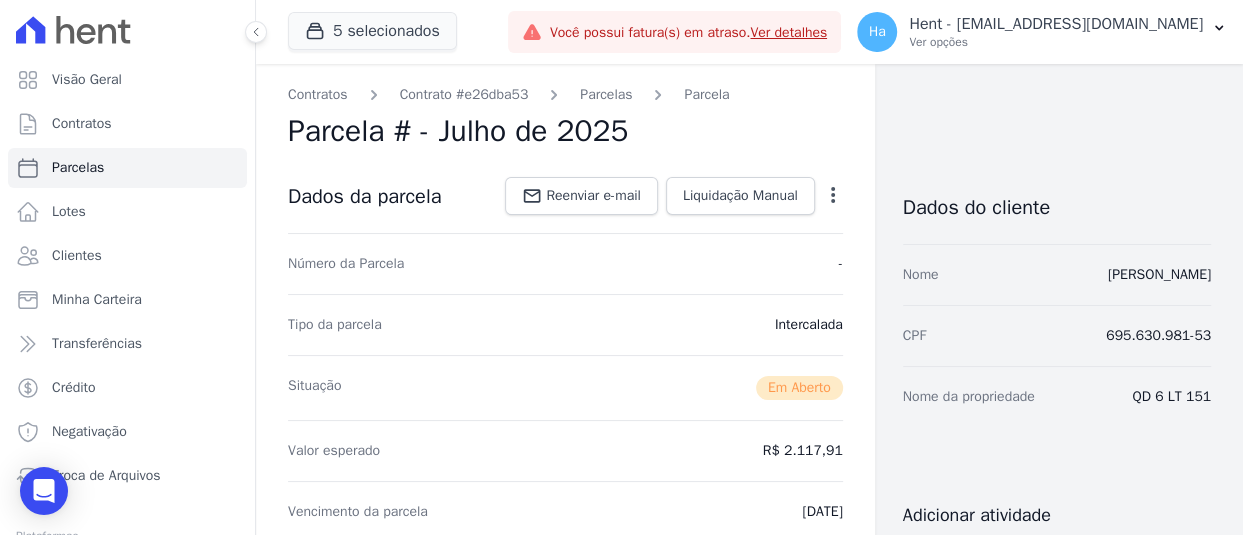 click 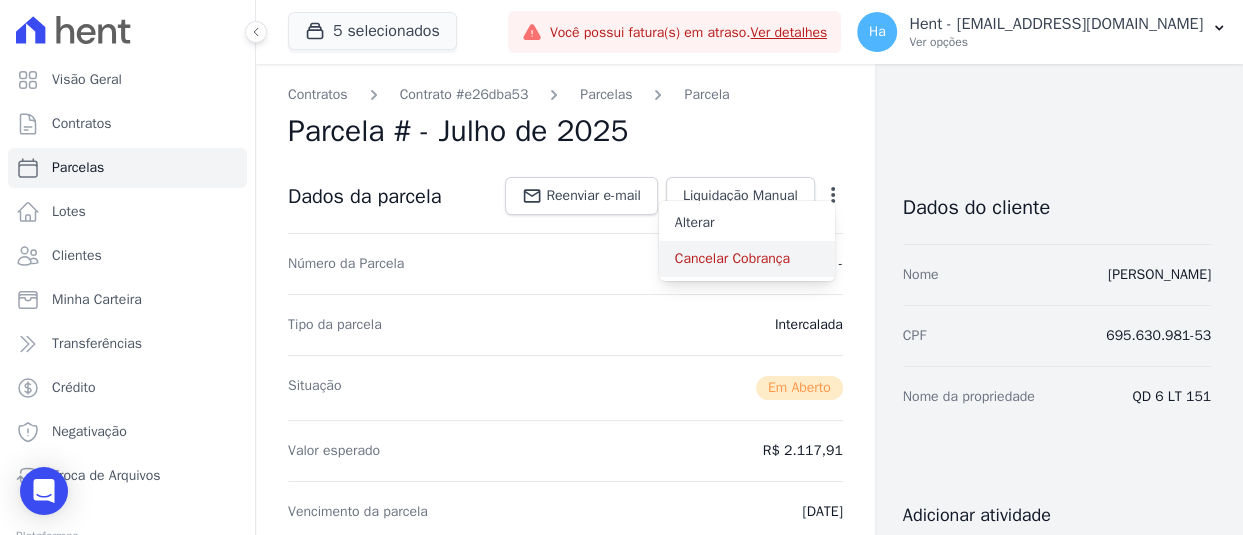 click on "Cancelar Cobrança" at bounding box center (747, 259) 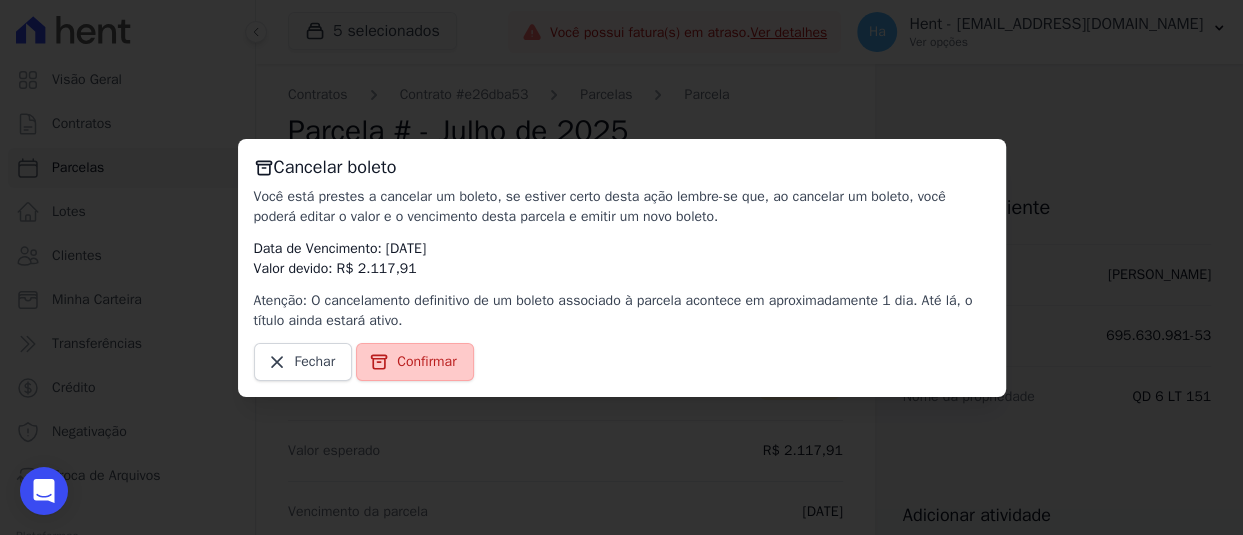 click on "Confirmar" at bounding box center [426, 362] 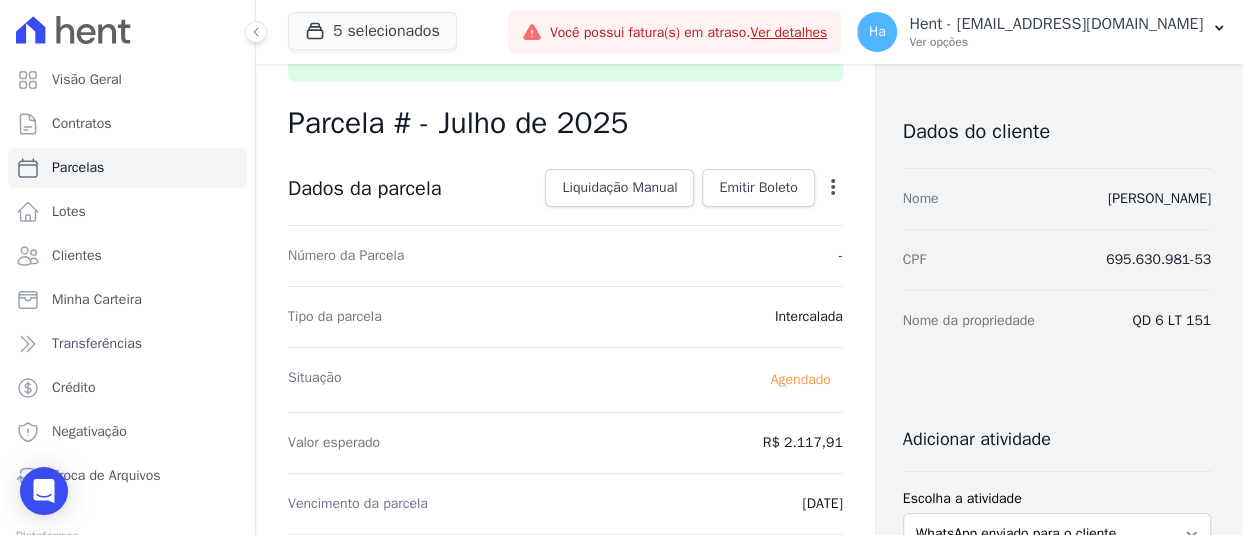 scroll, scrollTop: 0, scrollLeft: 0, axis: both 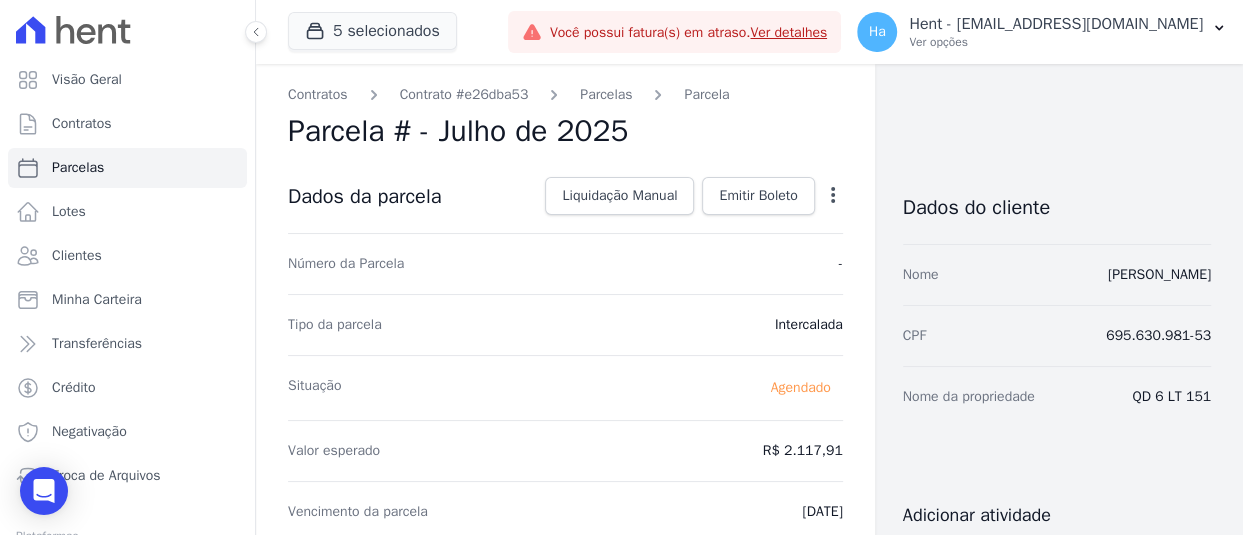 click on "Open options" at bounding box center [833, 198] 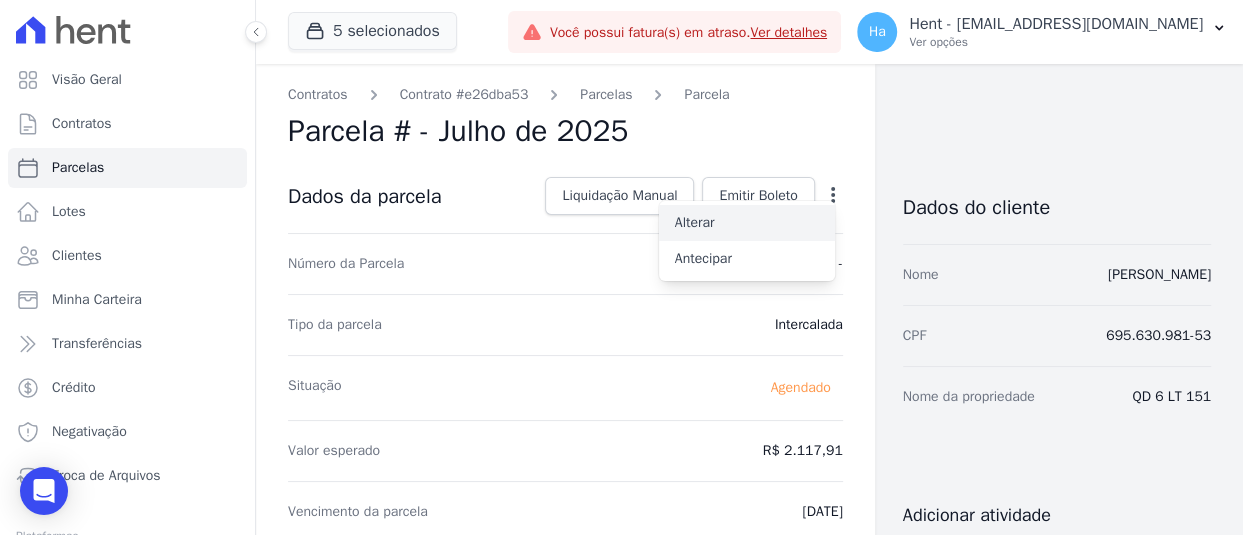 click on "Alterar" at bounding box center (747, 223) 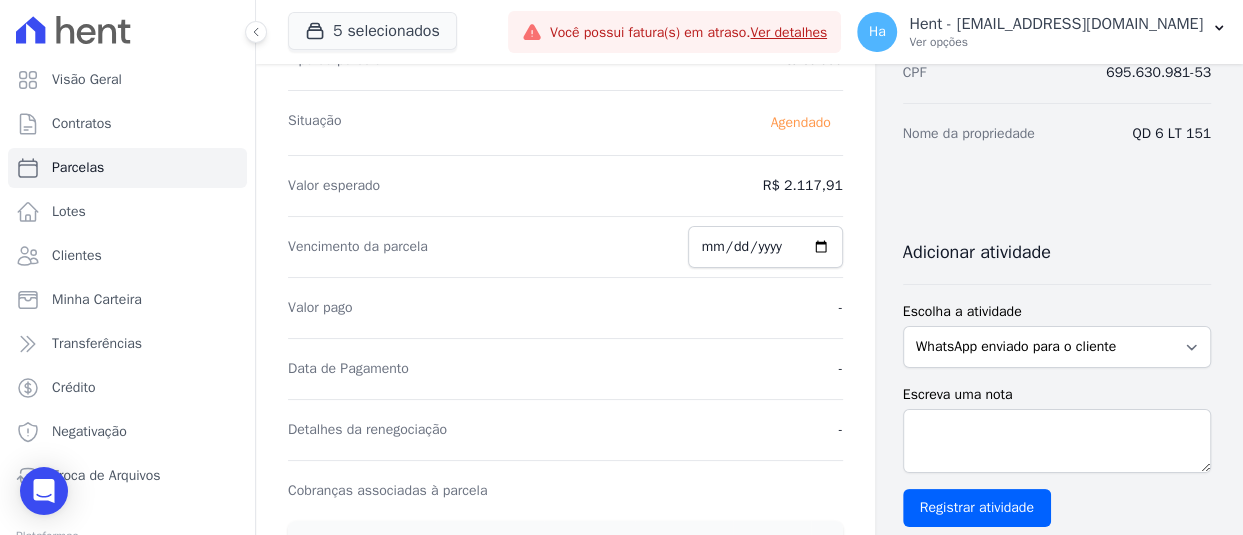 scroll, scrollTop: 0, scrollLeft: 0, axis: both 